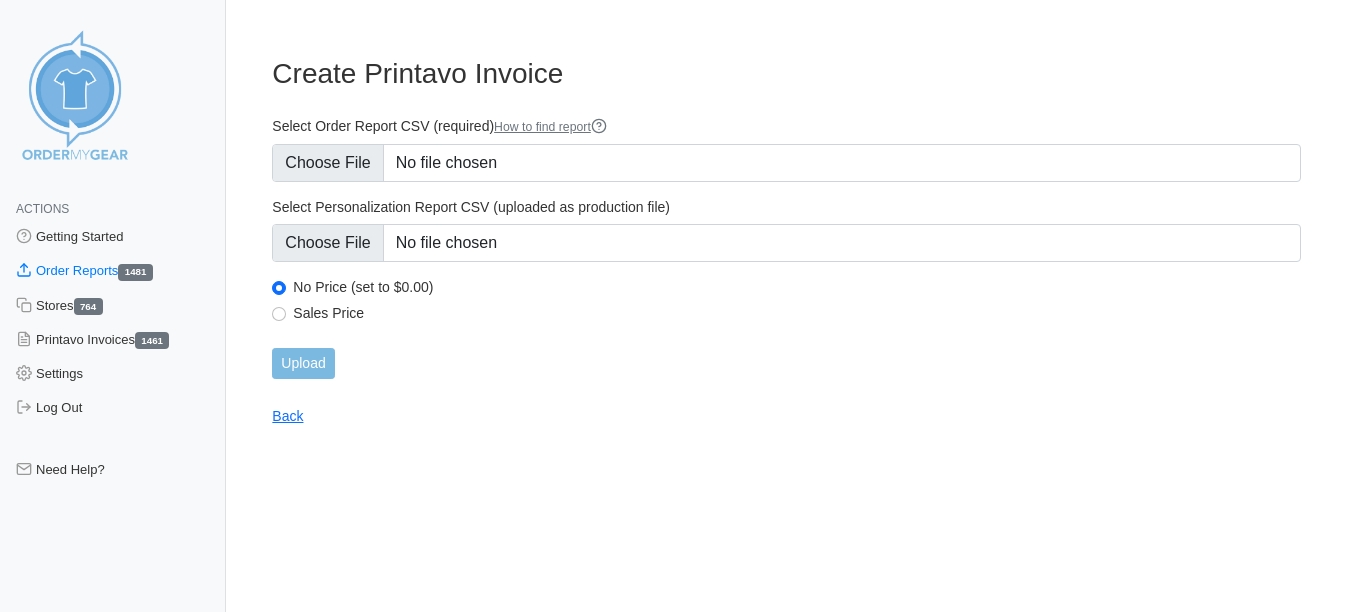 scroll, scrollTop: 0, scrollLeft: 0, axis: both 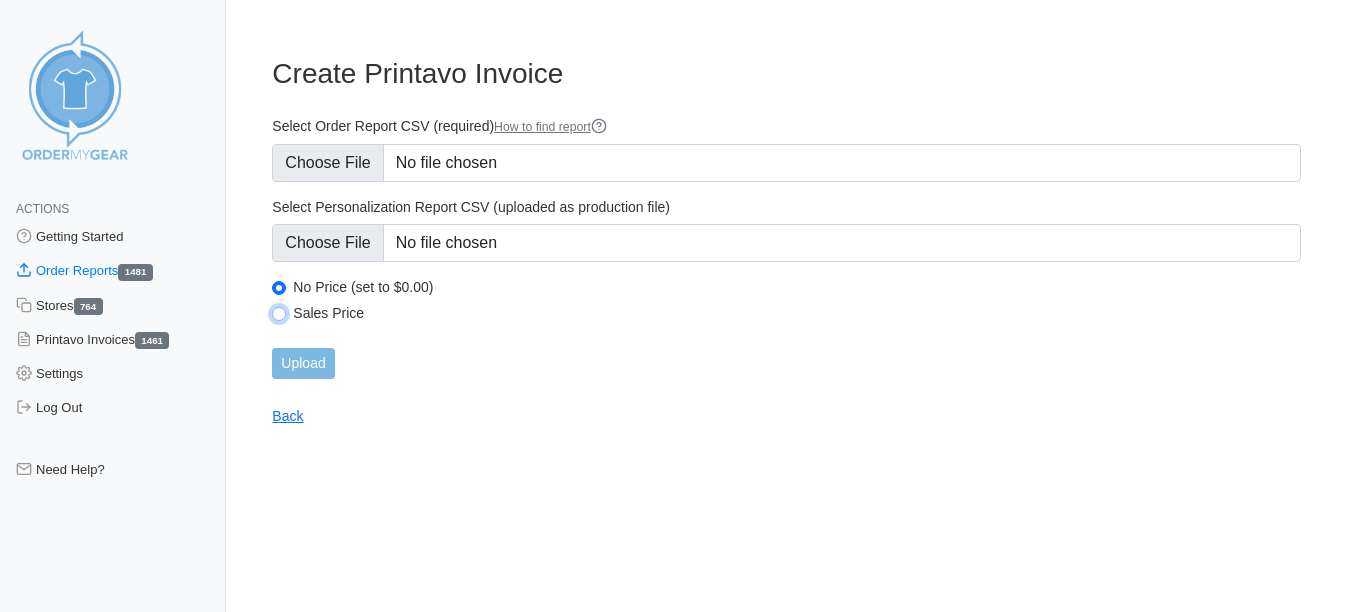 click on "Sales Price" at bounding box center (279, 314) 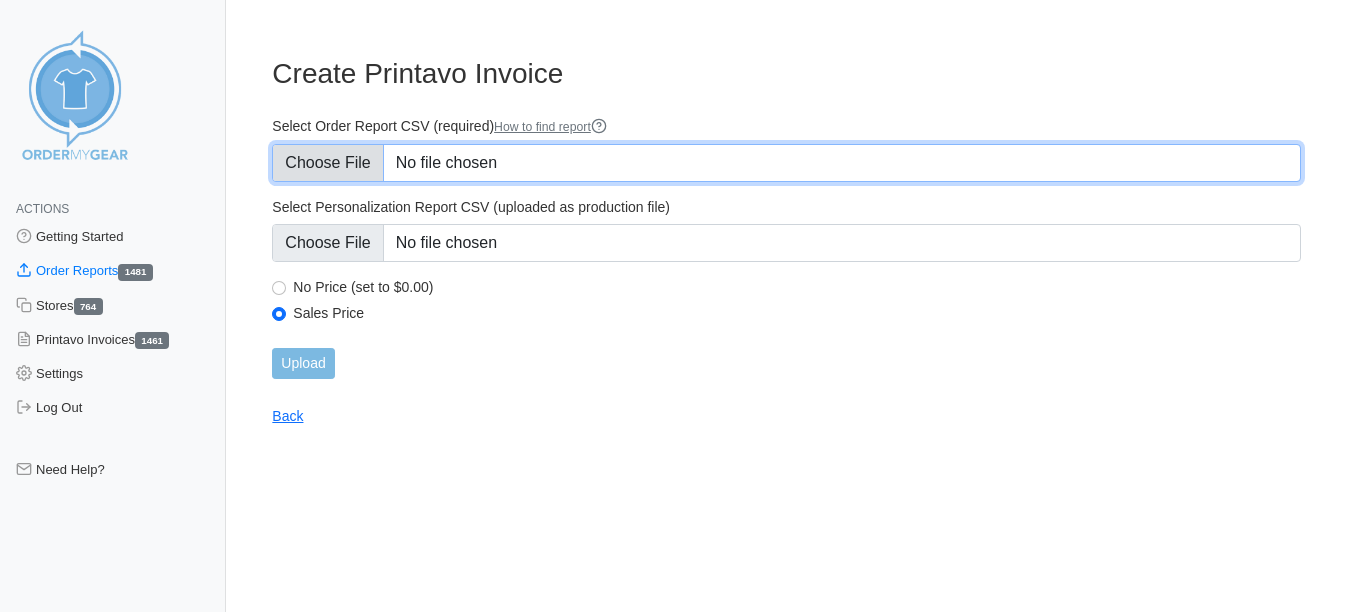 click on "Select Order Report CSV (required)
How to find report" at bounding box center (786, 163) 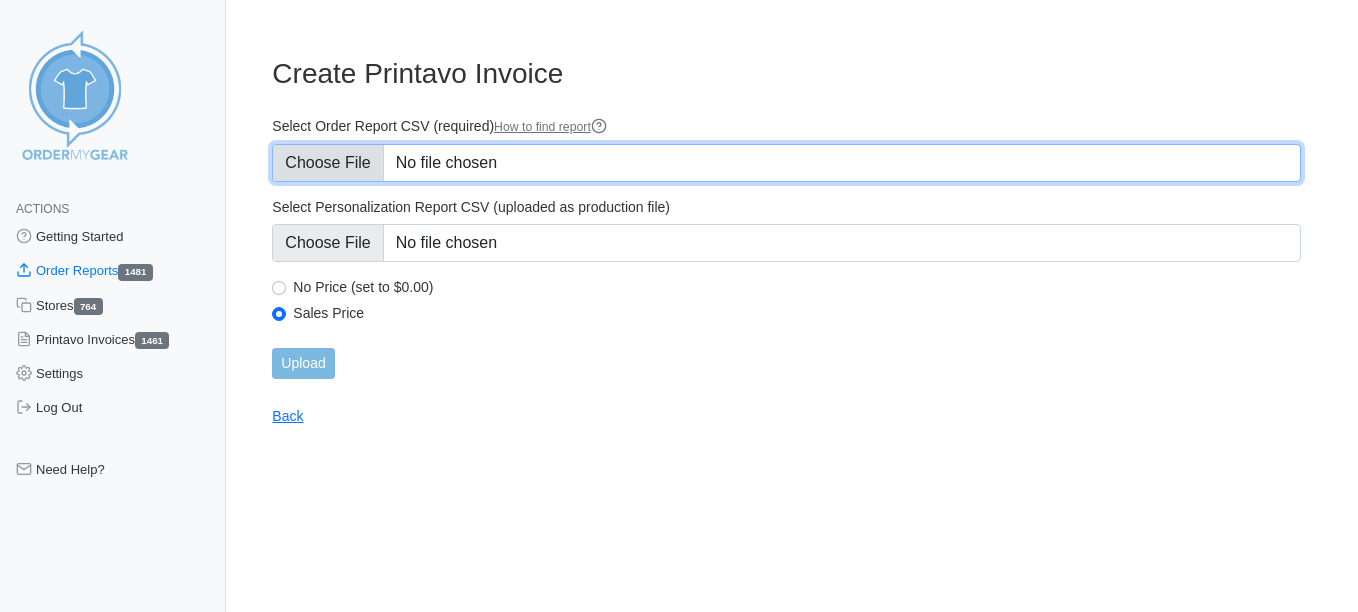 type on "C:\fakepath\DVDCJ_order_report (8)monday.csv" 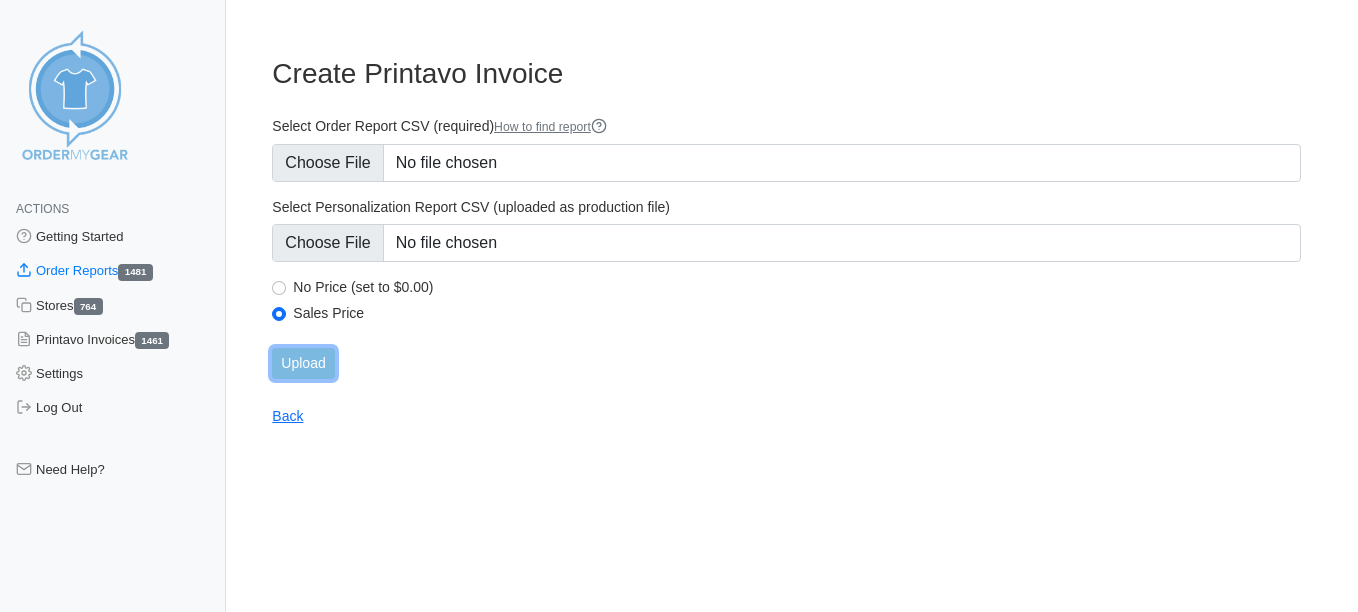 click on "Upload" at bounding box center [303, 363] 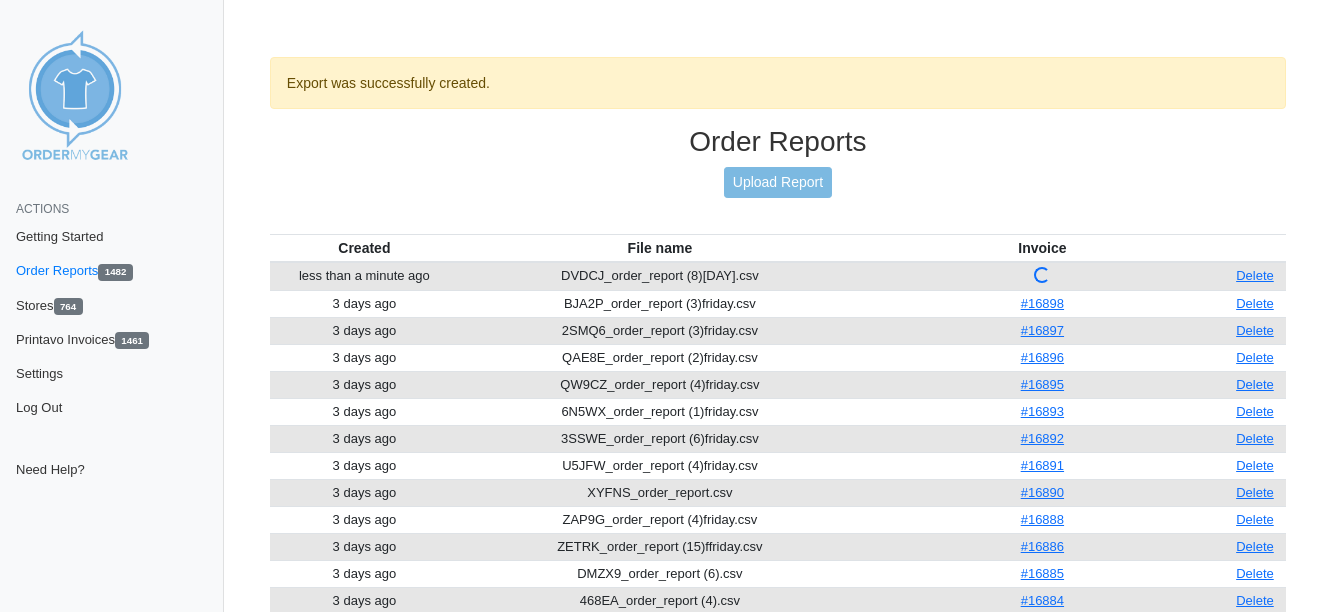 scroll, scrollTop: 0, scrollLeft: 0, axis: both 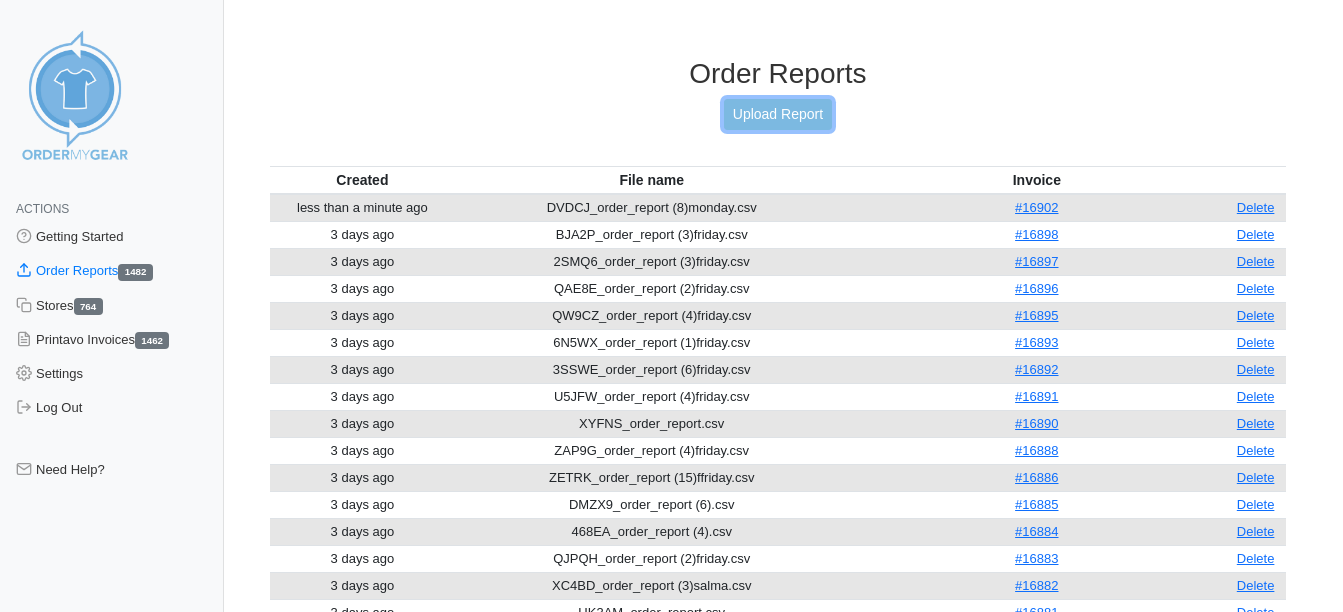 click on "Upload Report" at bounding box center [778, 114] 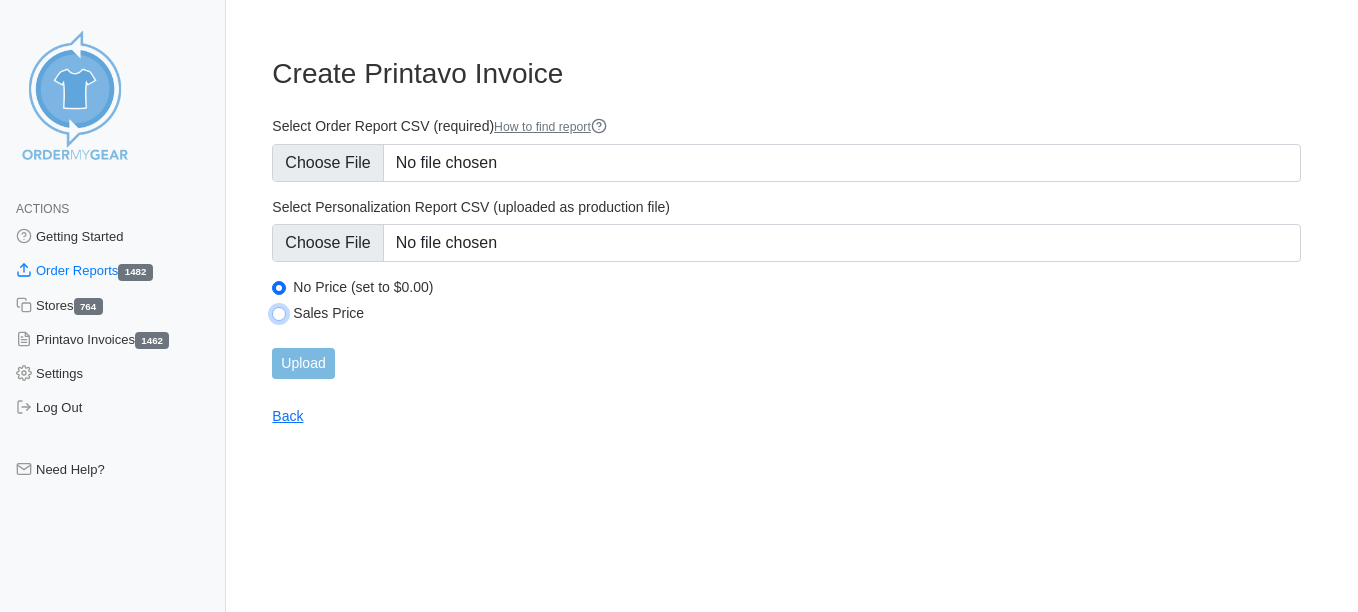 click on "Sales Price" at bounding box center [279, 314] 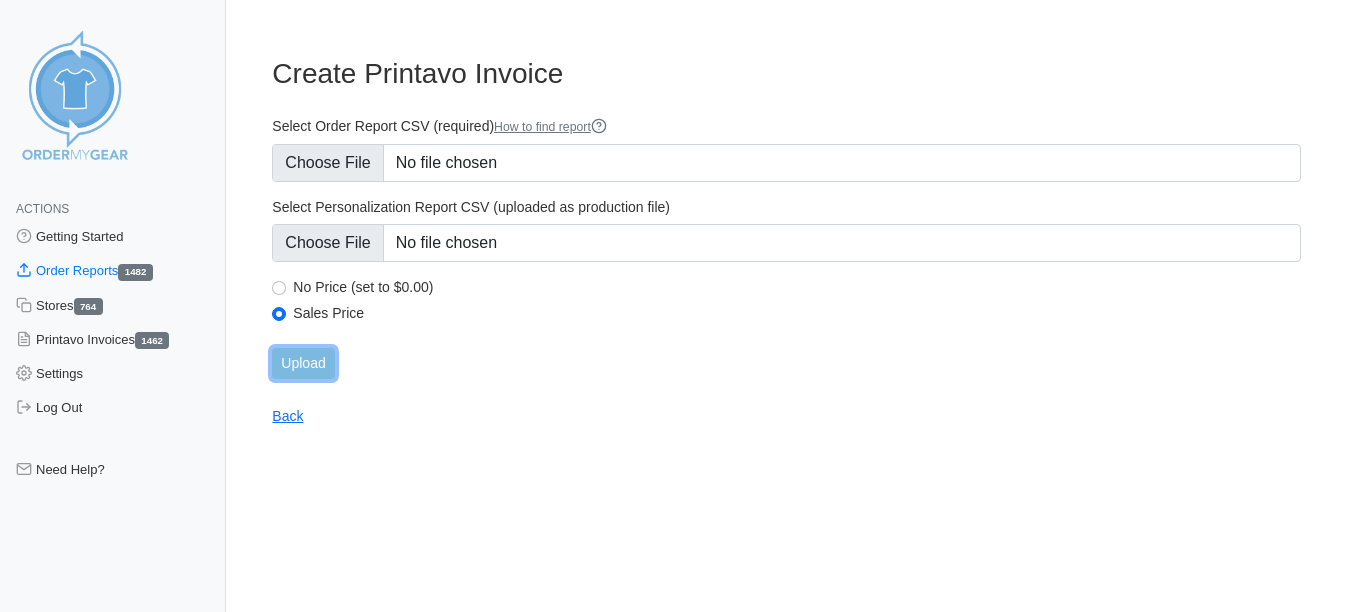 click on "Upload" at bounding box center [303, 363] 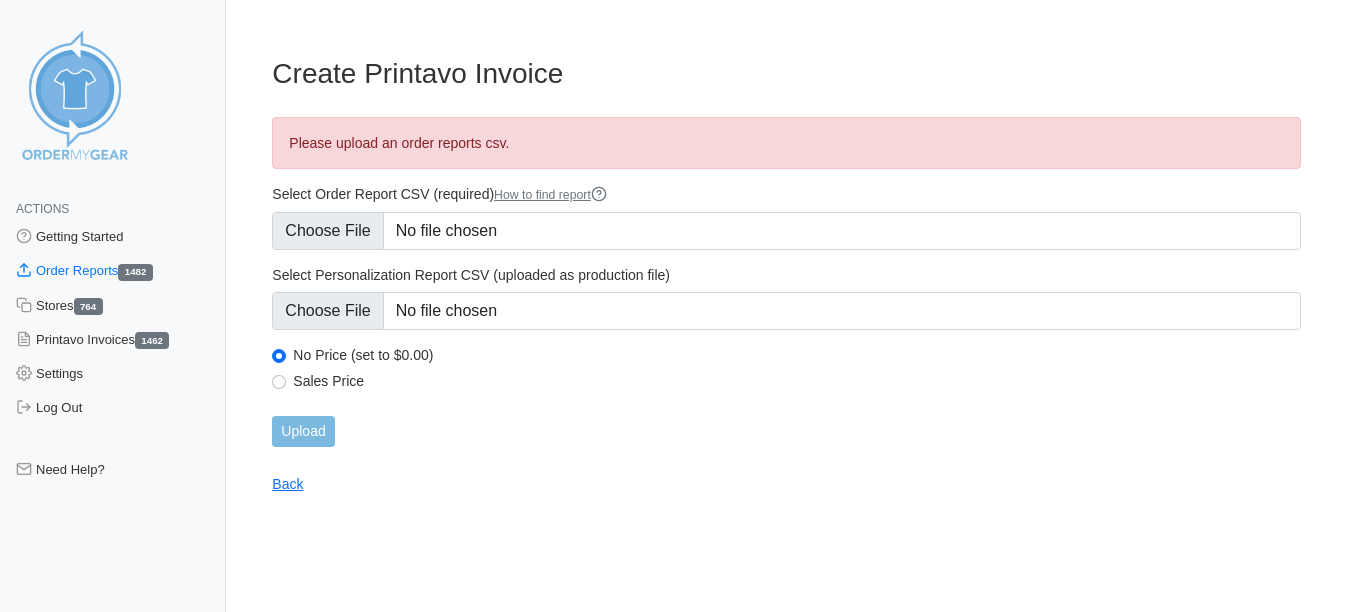 scroll, scrollTop: 0, scrollLeft: 0, axis: both 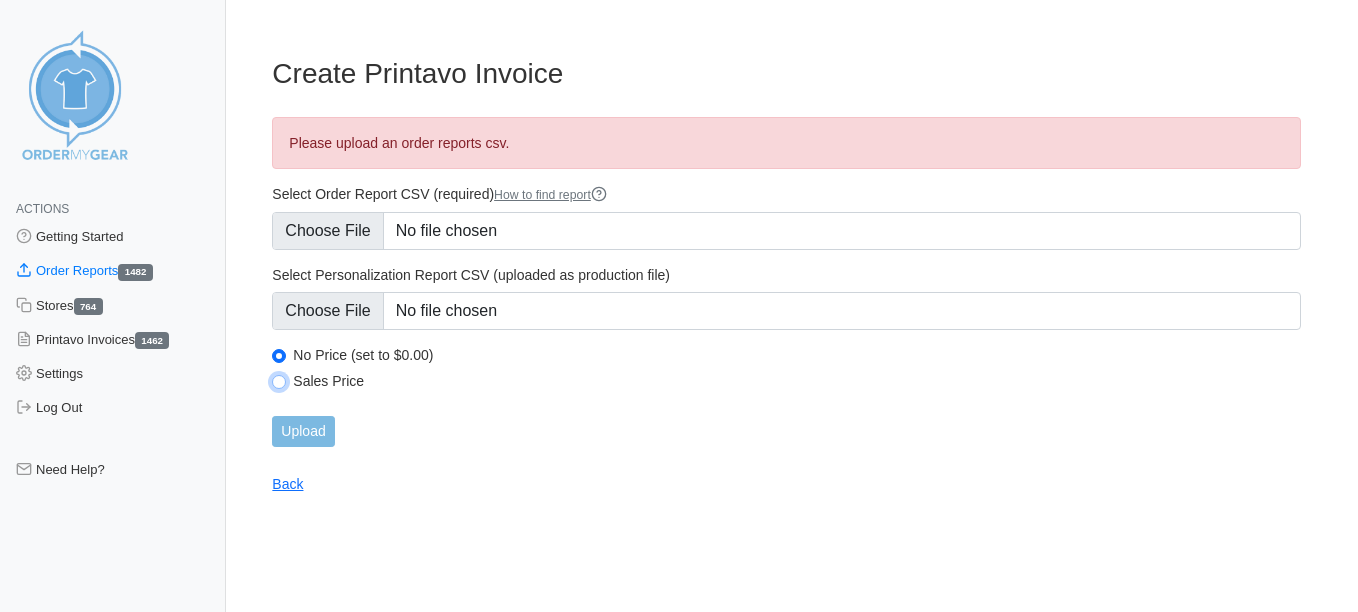 click on "Sales Price" at bounding box center [279, 382] 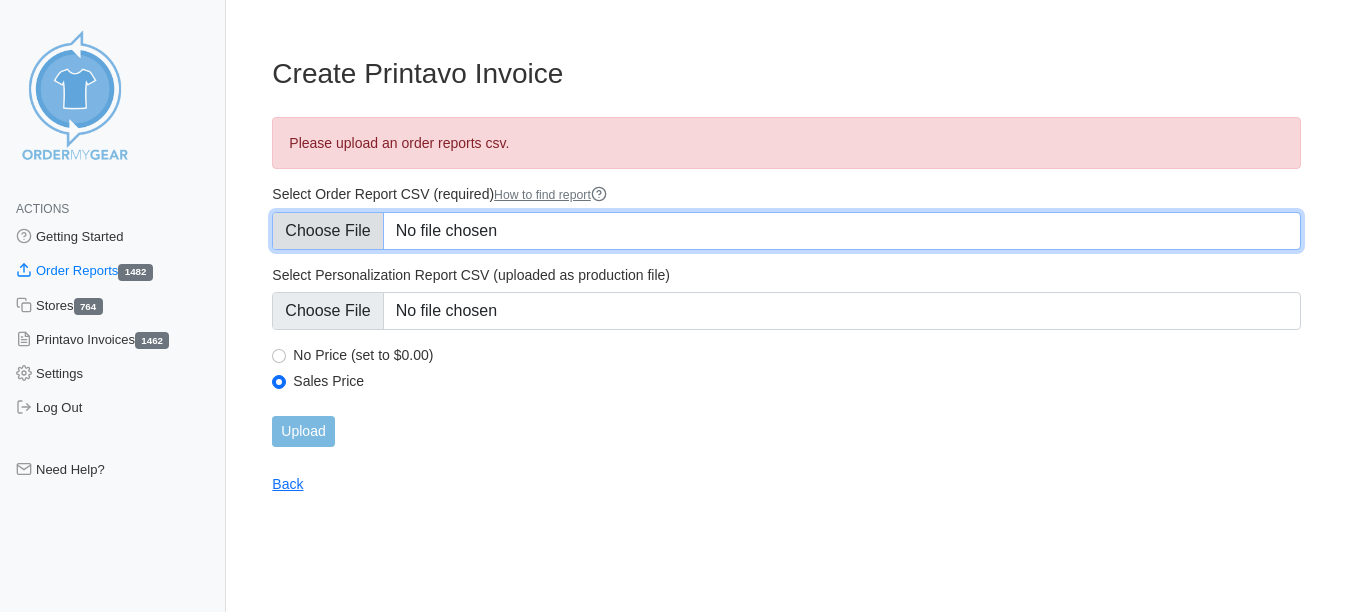 click on "Select Order Report CSV (required)
How to find report" at bounding box center (786, 231) 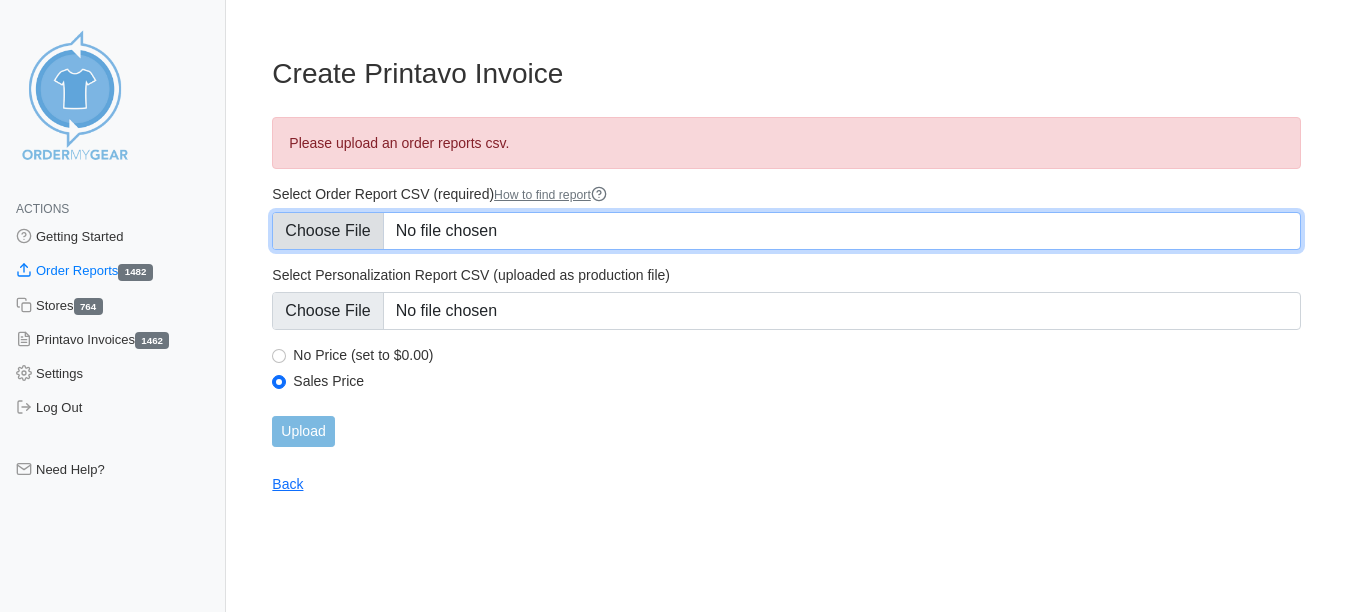 type on "C:\fakepath\Z65TR_order_report.csv" 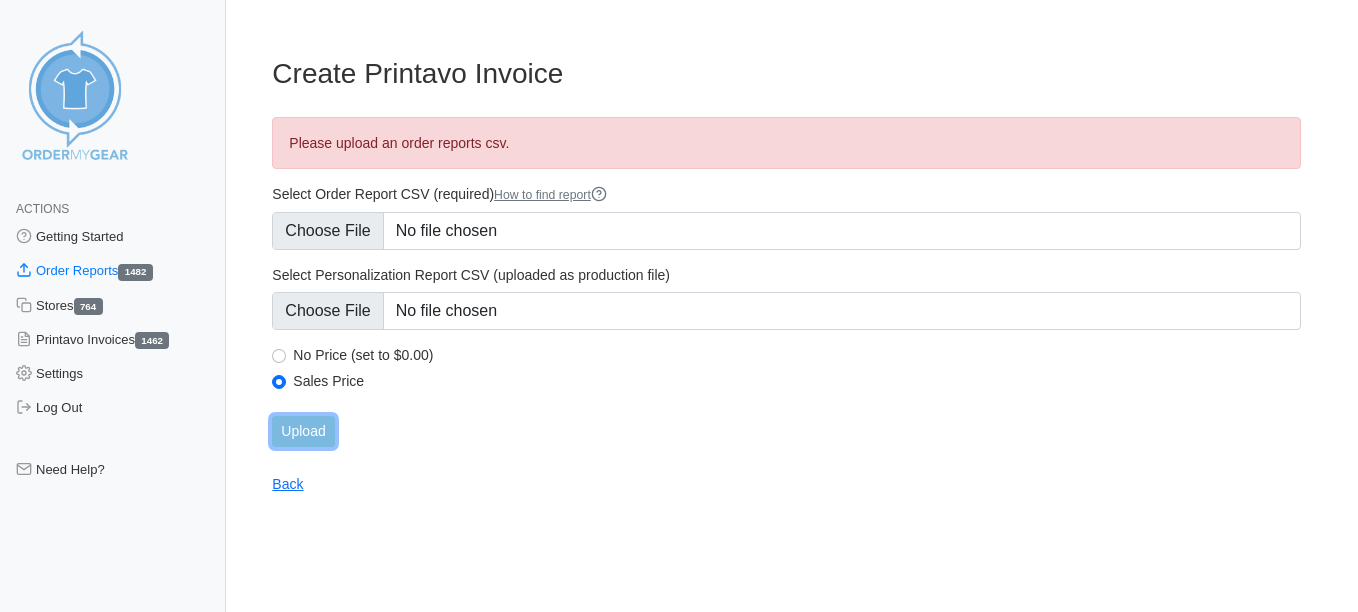 click on "Upload" at bounding box center (303, 431) 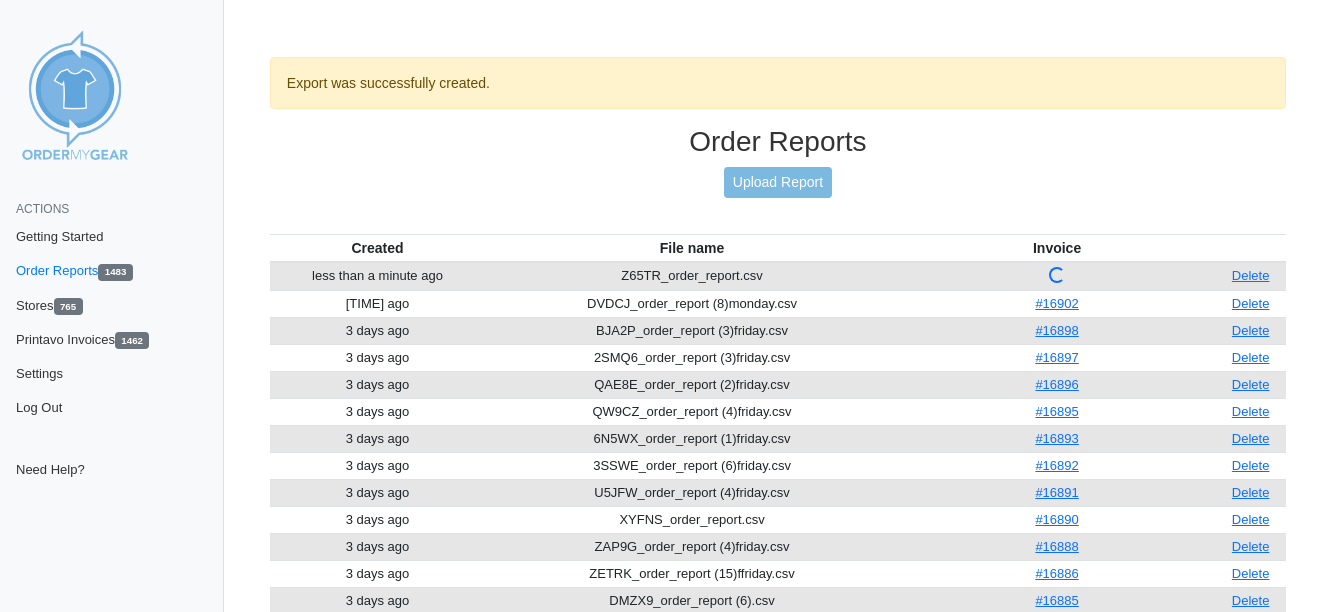 scroll, scrollTop: 0, scrollLeft: 0, axis: both 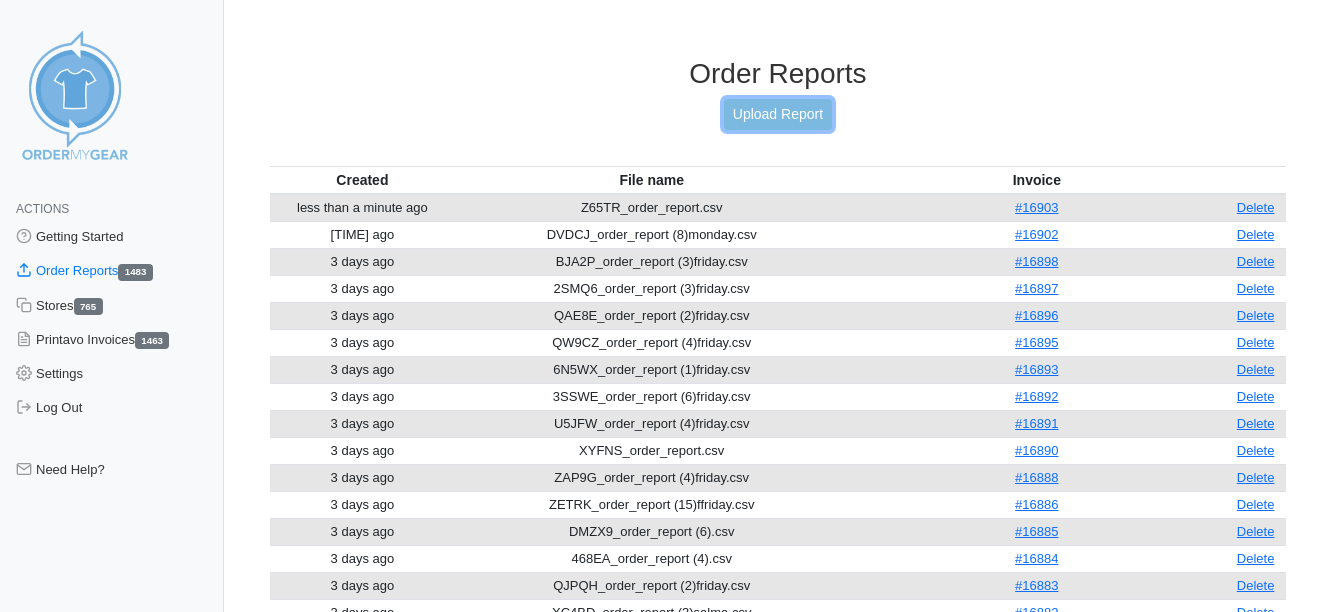 click on "Upload Report" at bounding box center (778, 114) 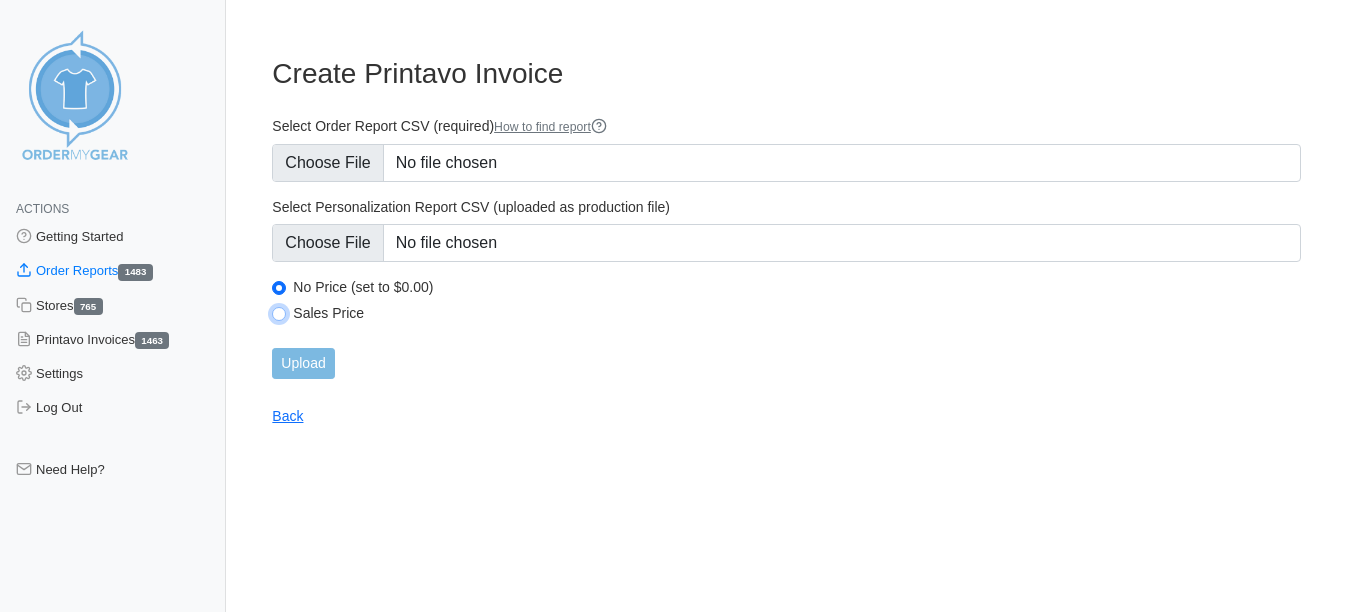click on "Sales Price" at bounding box center (279, 314) 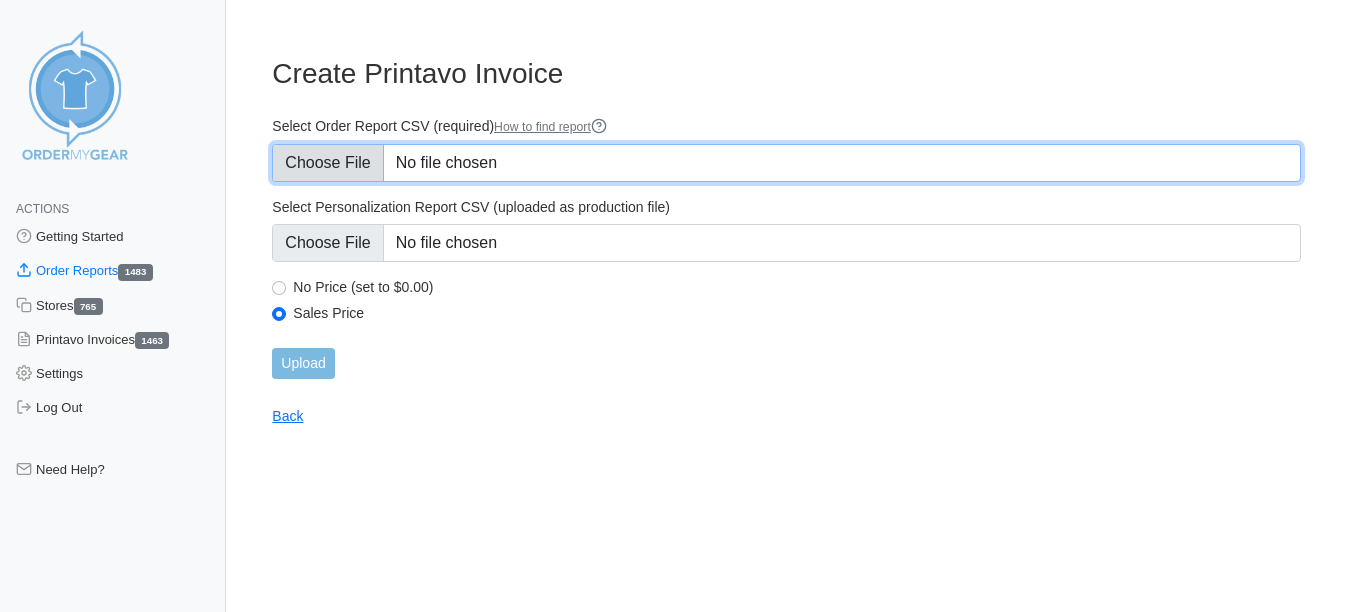 click on "Select Order Report CSV (required)
How to find report" at bounding box center (786, 163) 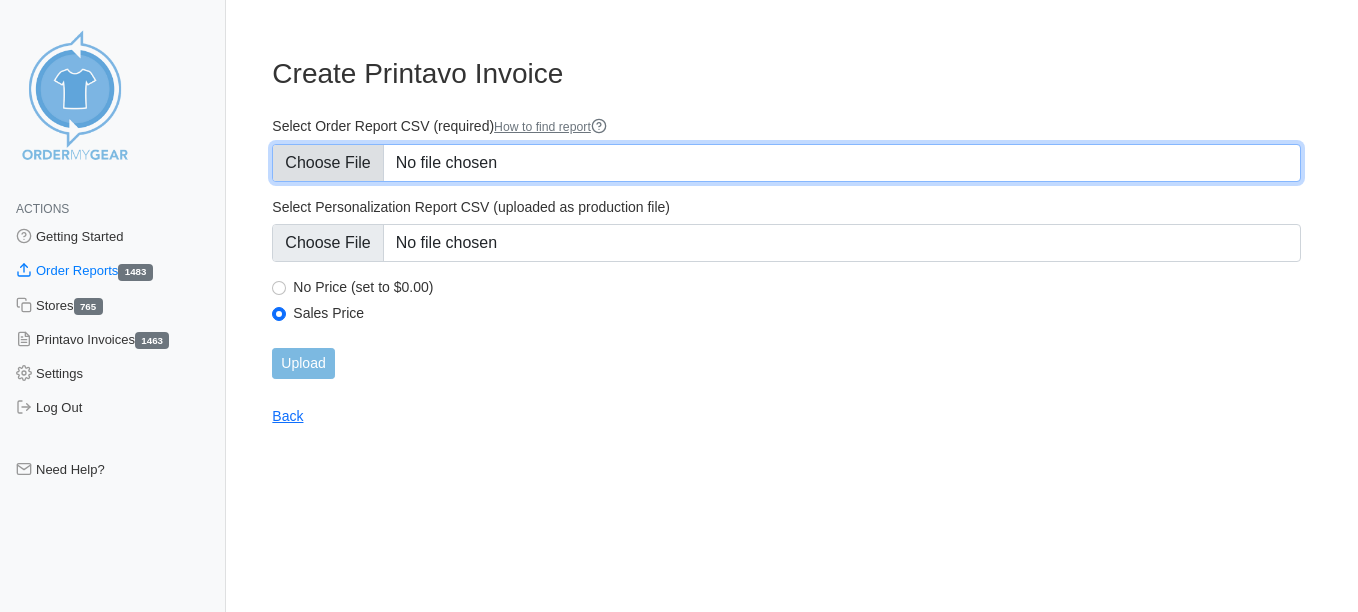 type on "C:\fakepath\MYTJZ_order_report (1)monday.csv" 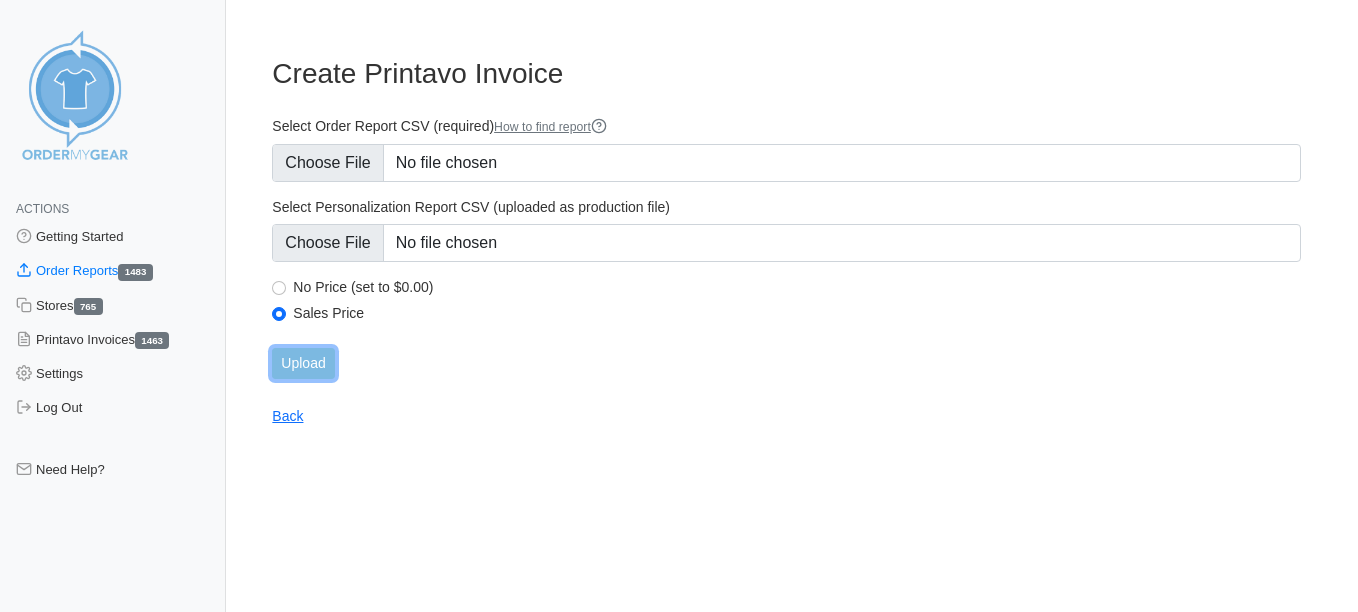 click on "Upload" at bounding box center [303, 363] 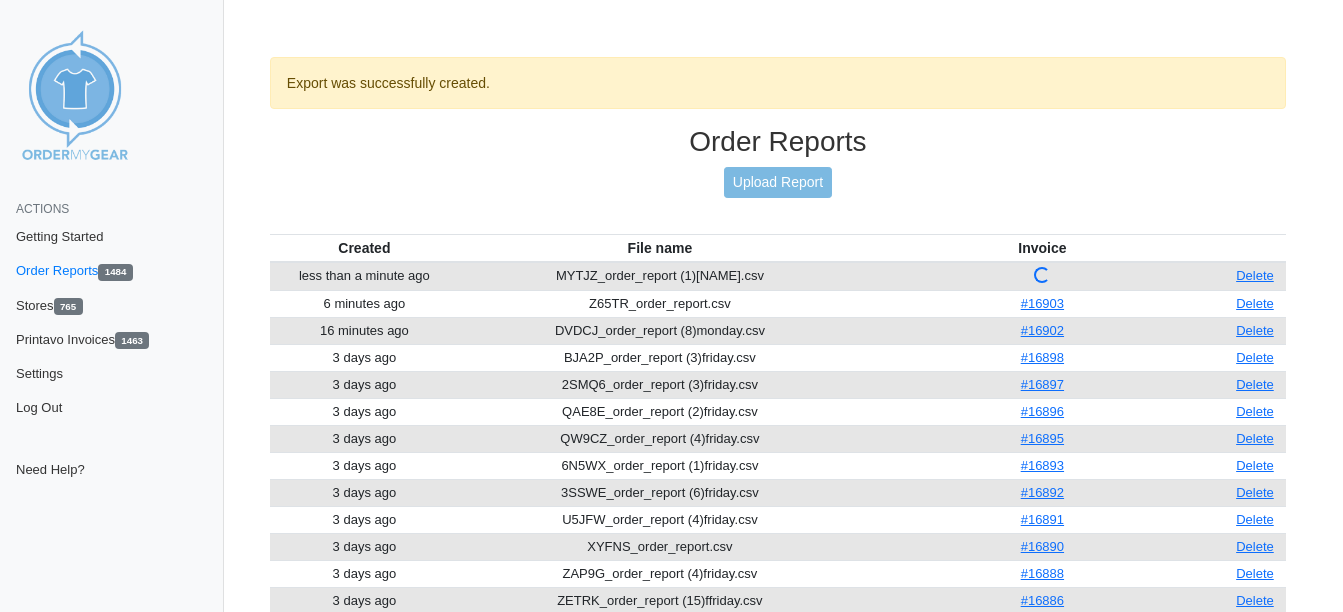 scroll, scrollTop: 0, scrollLeft: 0, axis: both 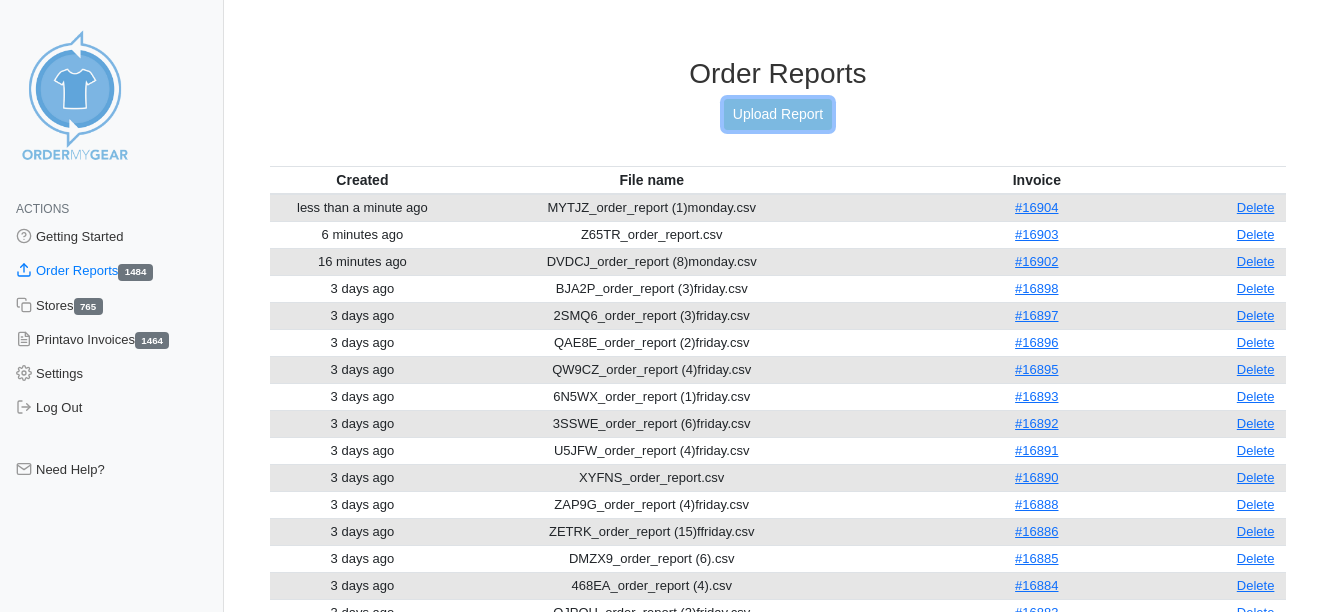 click on "Upload Report" at bounding box center [778, 114] 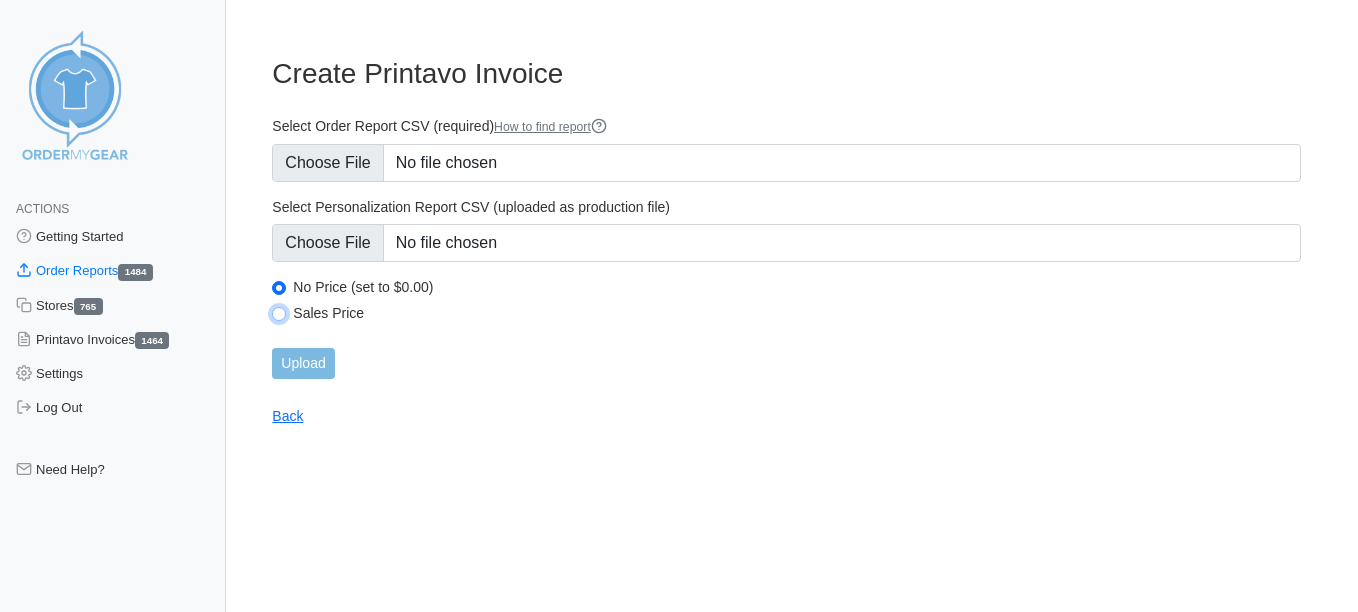 click on "Sales Price" at bounding box center (279, 314) 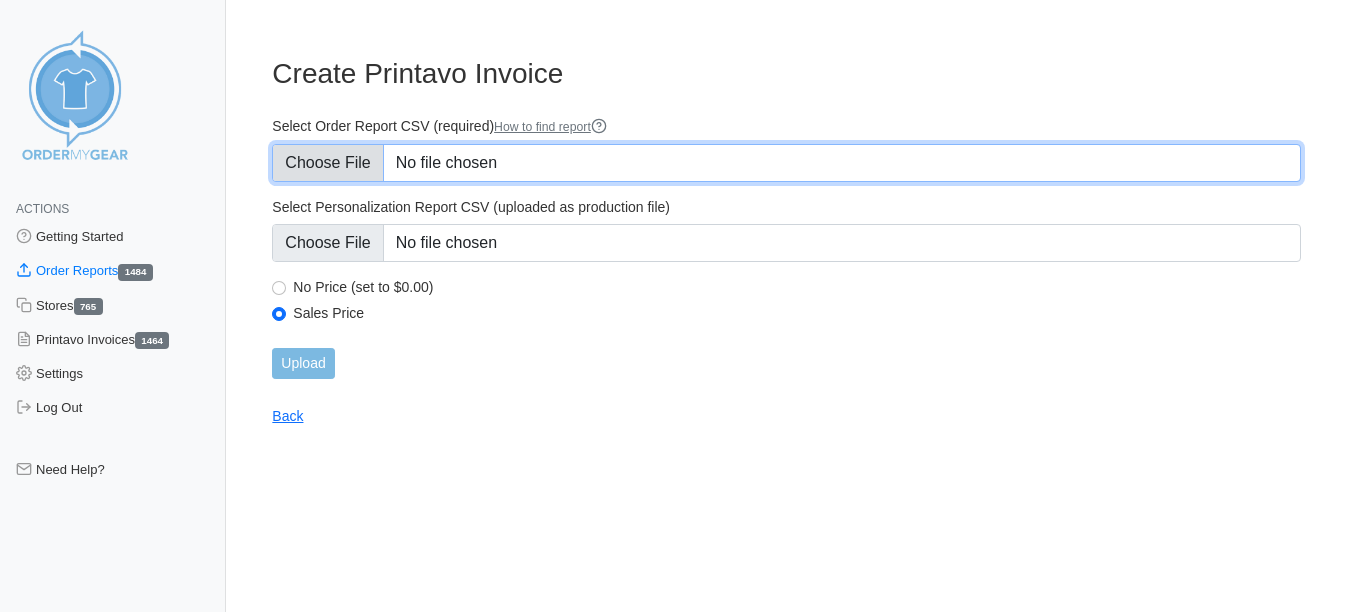 click on "Select Order Report CSV (required)
How to find report" at bounding box center (786, 163) 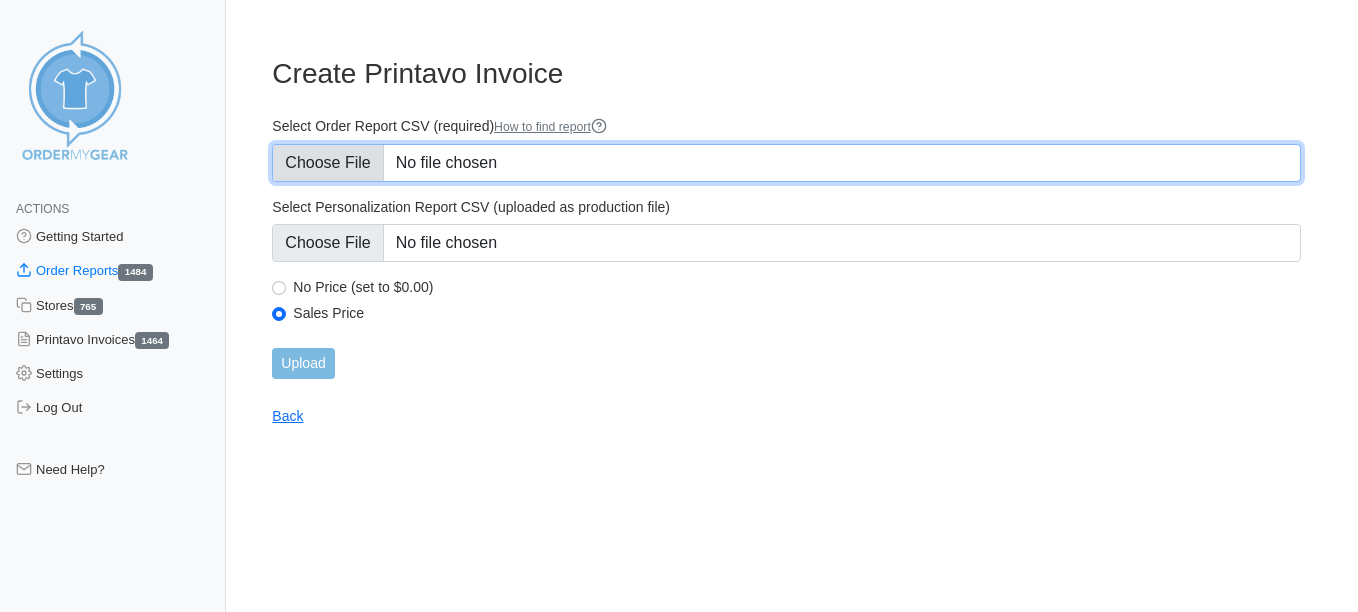 type on "C:\fakepath\MHJ3N_order_report.csv" 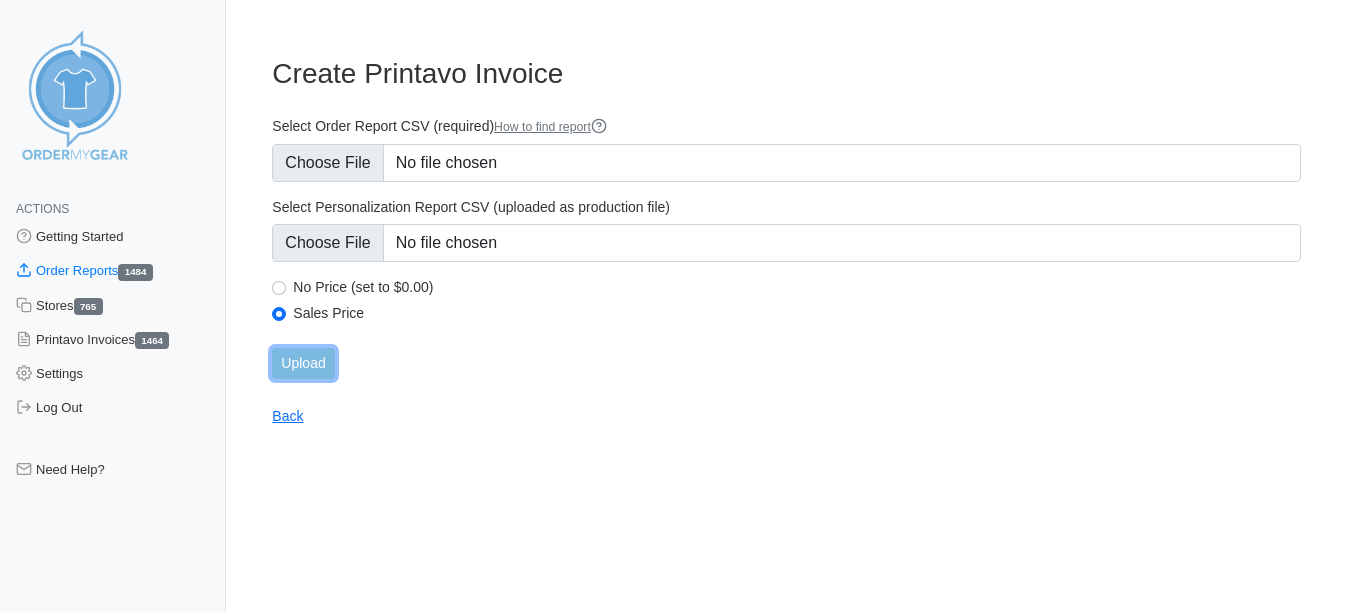 click on "Upload" at bounding box center (303, 363) 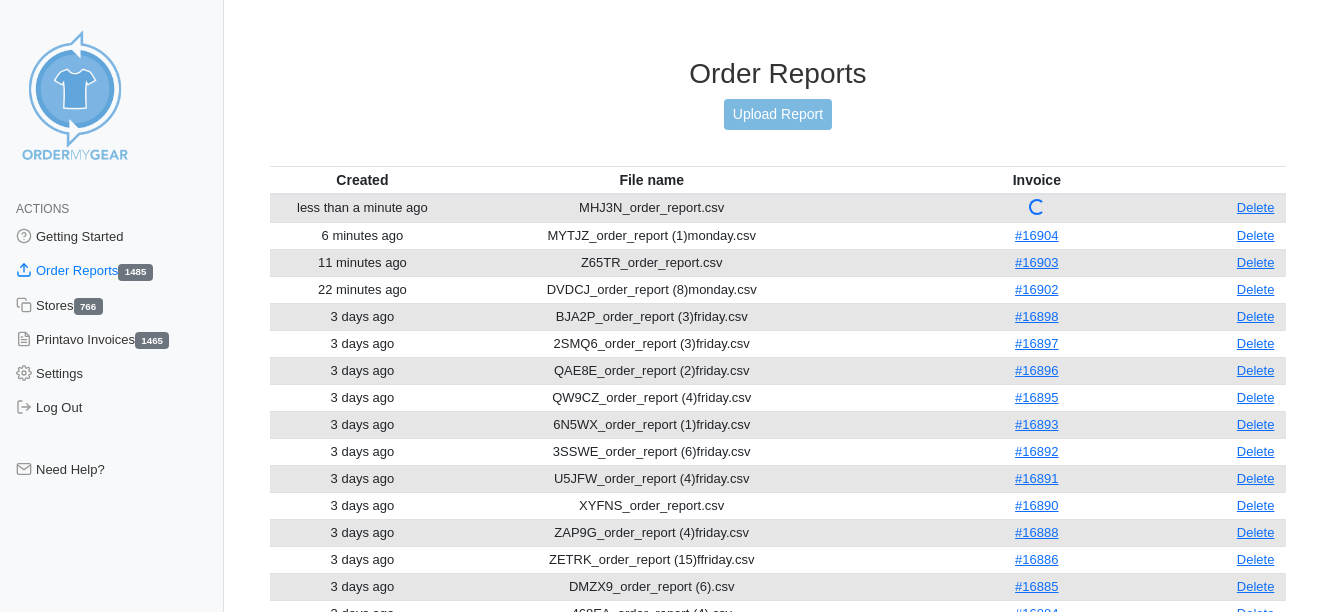 scroll, scrollTop: 0, scrollLeft: 0, axis: both 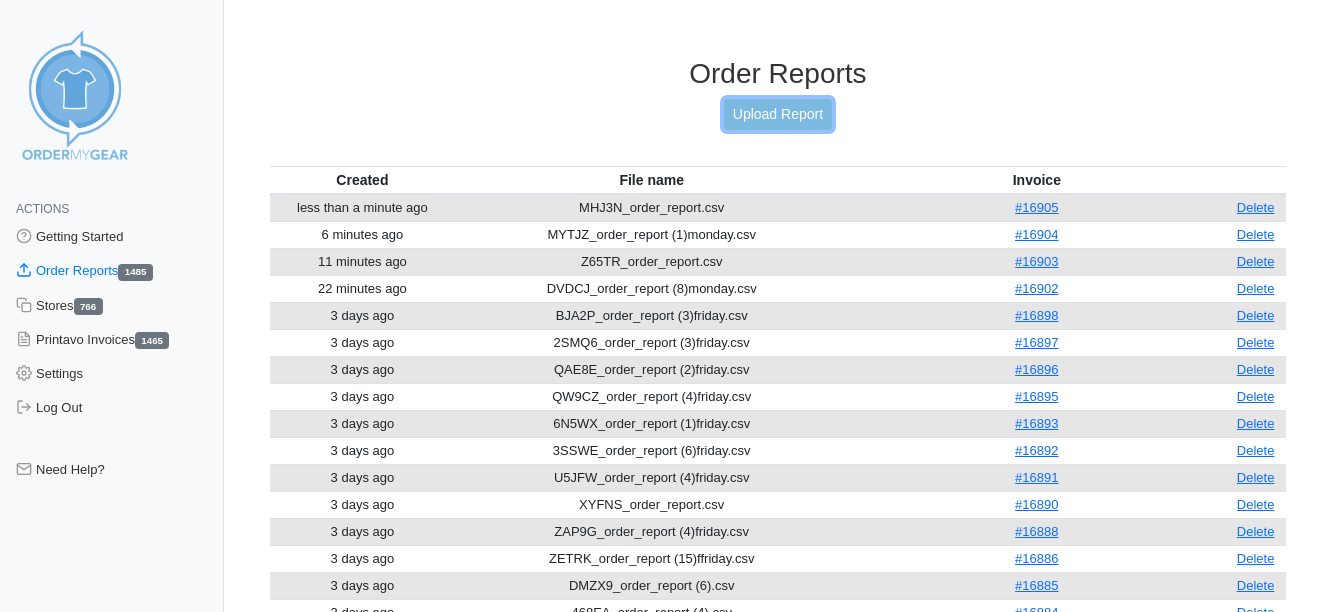 click on "Upload Report" at bounding box center (778, 114) 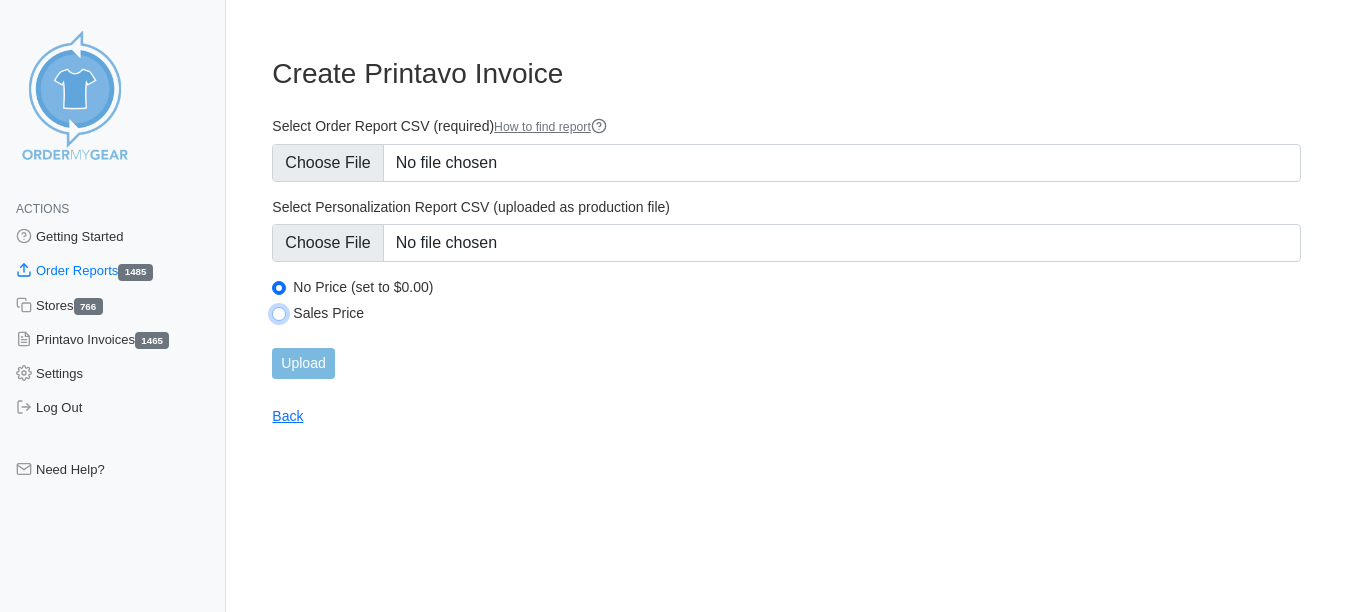 click on "Sales Price" at bounding box center [279, 314] 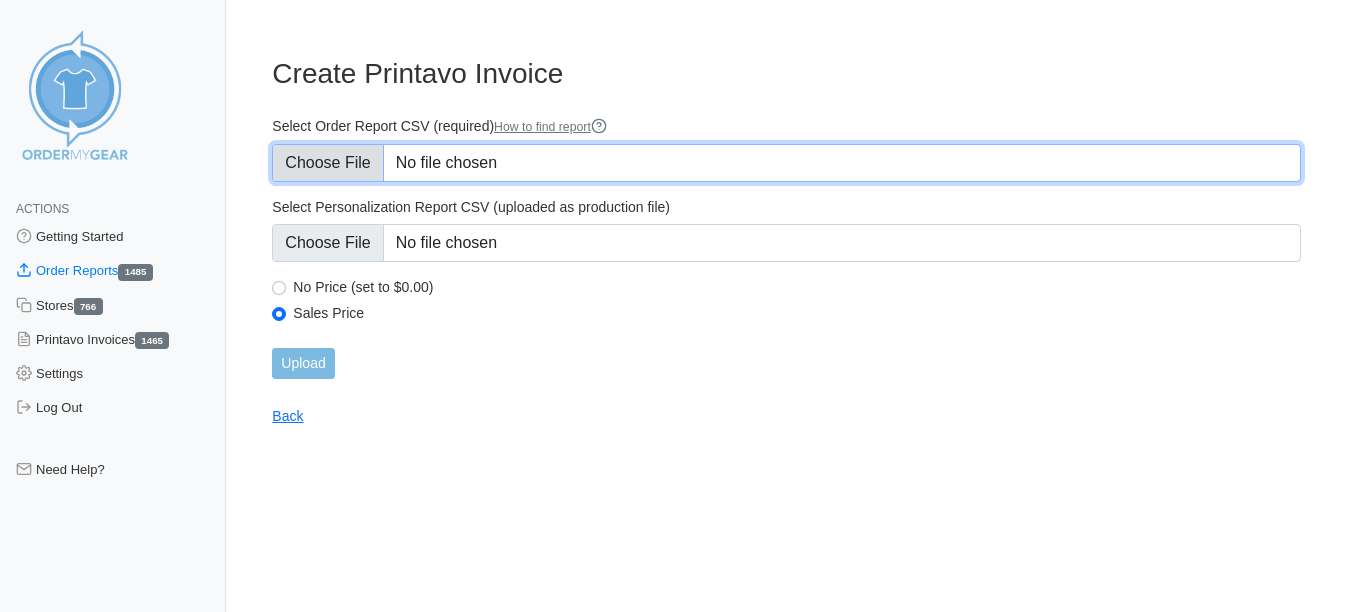 click on "Select Order Report CSV (required)
How to find report" at bounding box center [786, 163] 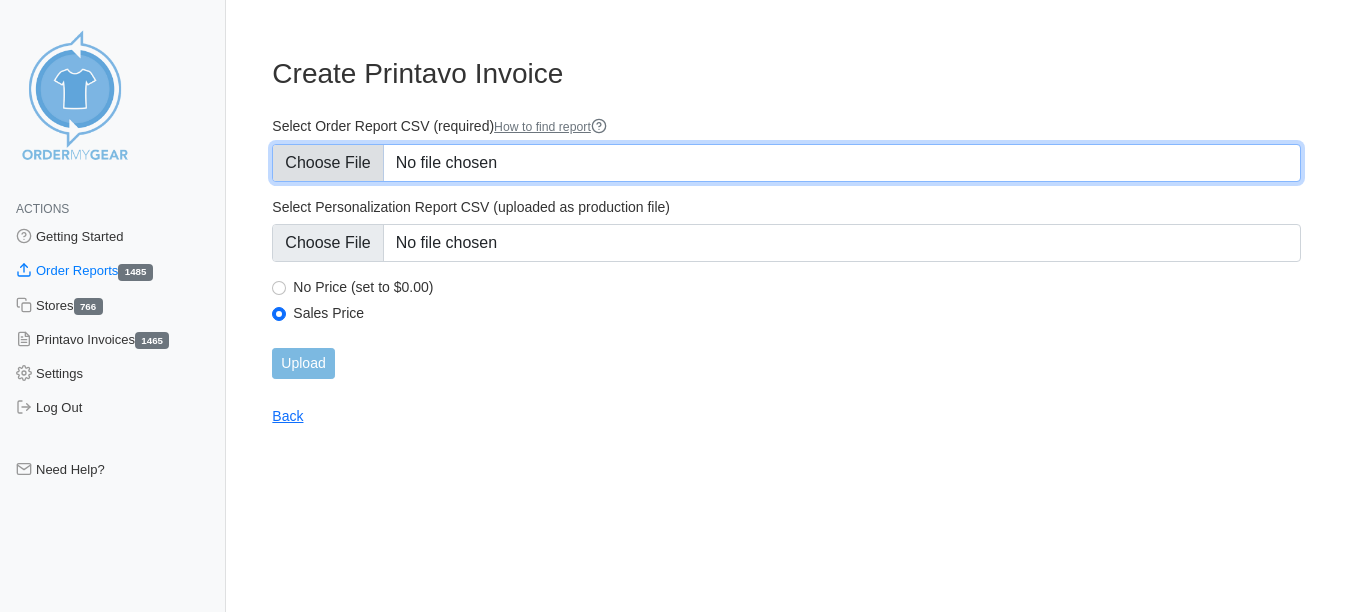 type on "C:\fakepath\DZUWE_order_report (1)monday.csv" 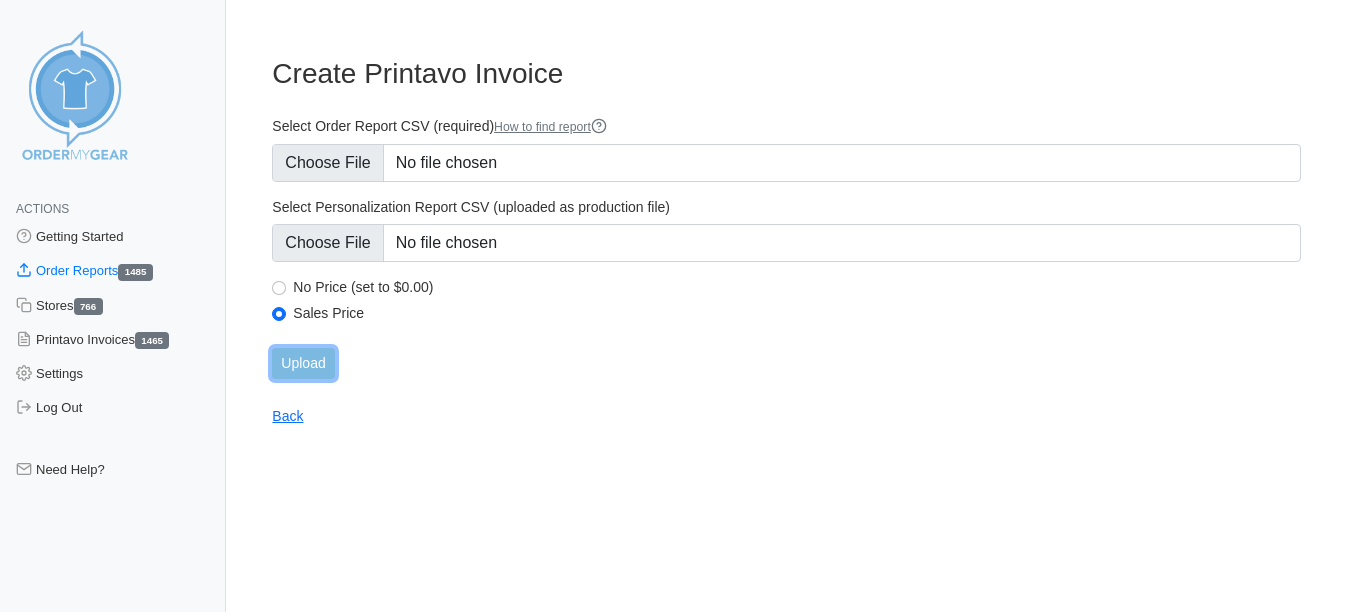 click on "Upload" at bounding box center [303, 363] 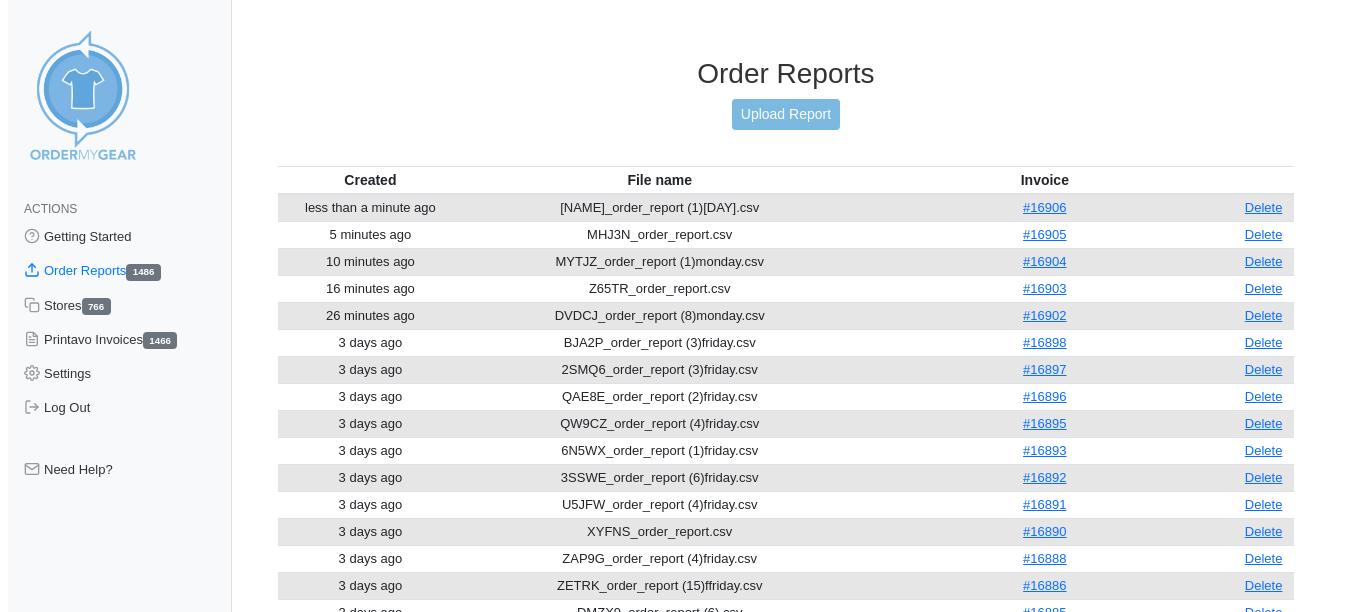 scroll, scrollTop: 0, scrollLeft: 0, axis: both 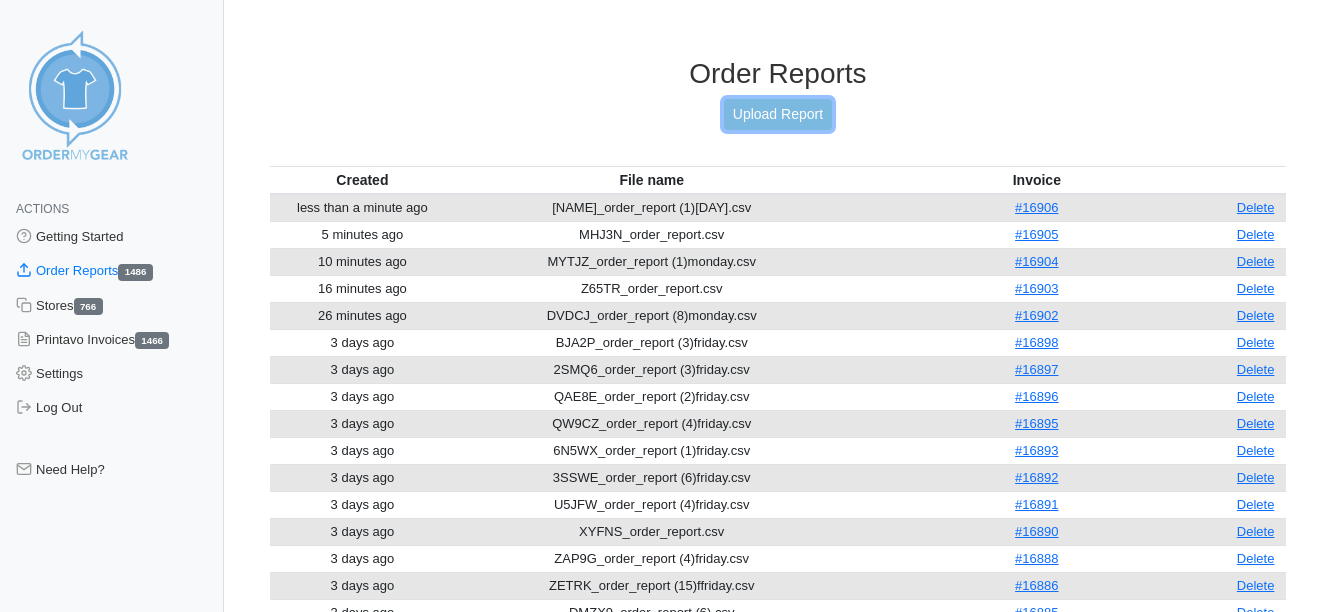 click on "Upload Report" at bounding box center [778, 114] 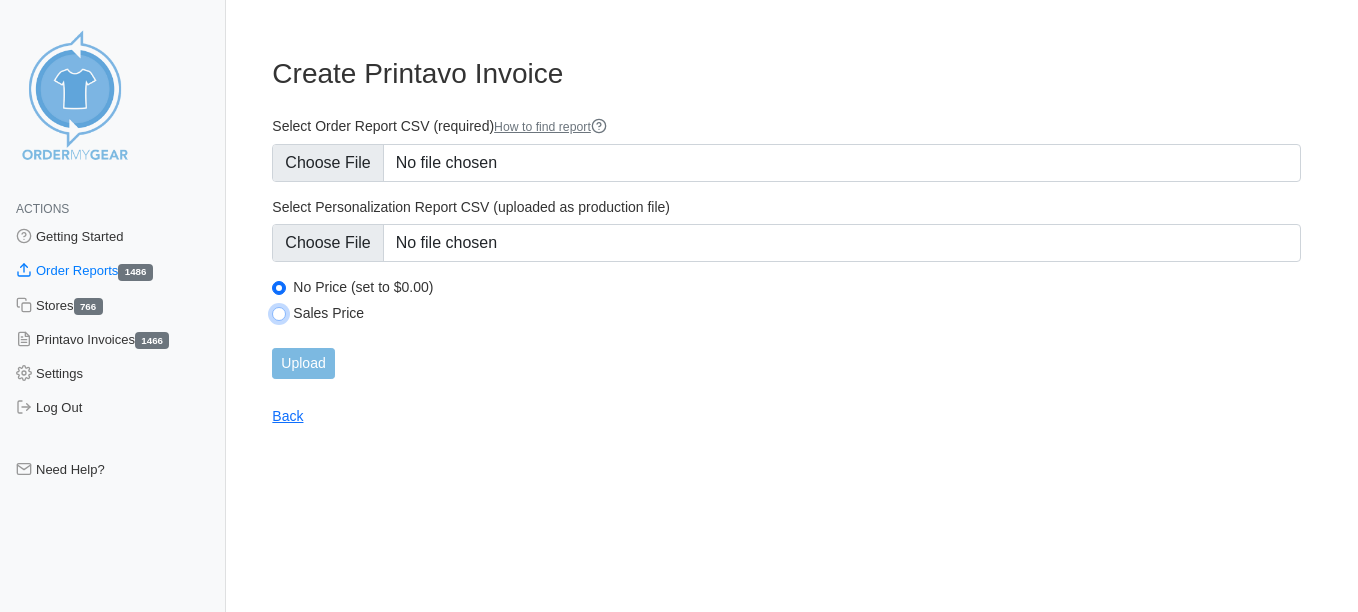 click on "Sales Price" at bounding box center [279, 314] 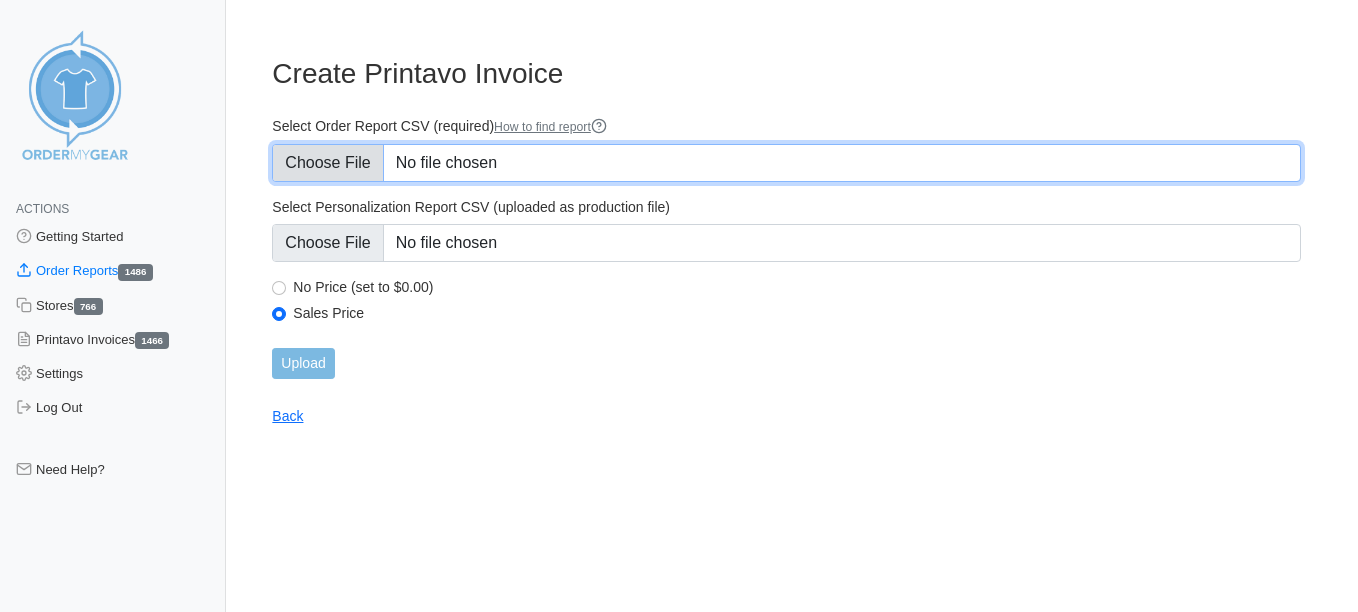 click on "Select Order Report CSV (required)
How to find report" at bounding box center (786, 163) 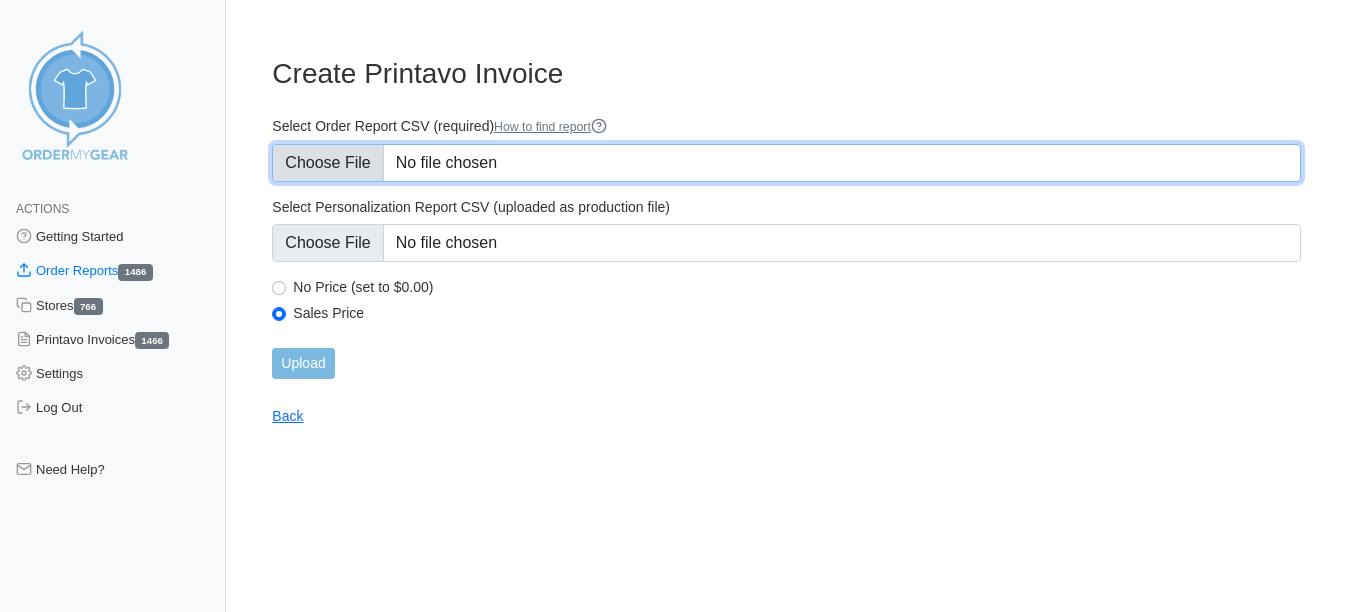 type on "C:\fakepath\DZUWE_order_report (1)monday.csv" 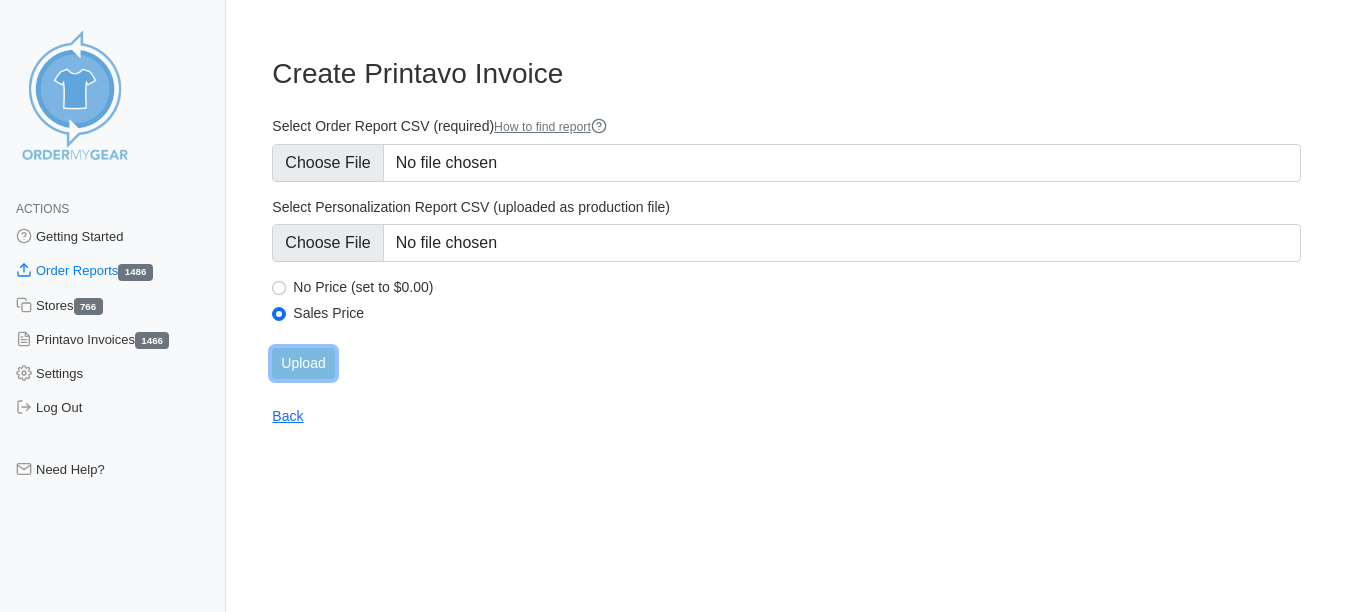 click on "Upload" at bounding box center (303, 363) 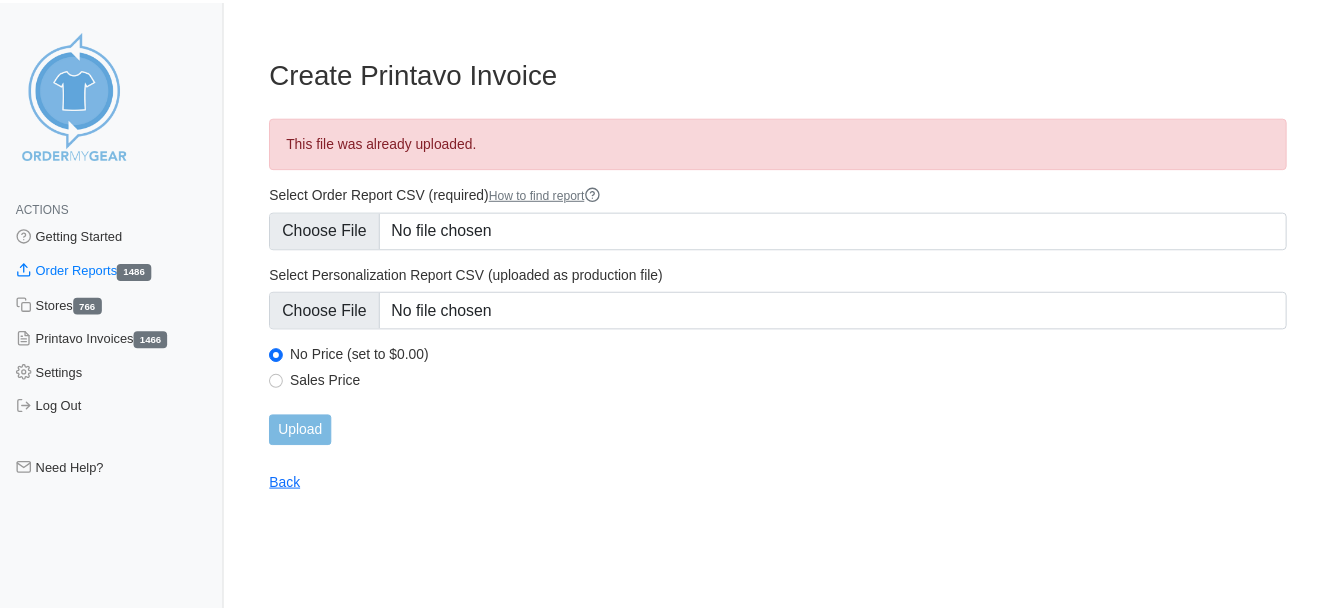 scroll, scrollTop: 0, scrollLeft: 0, axis: both 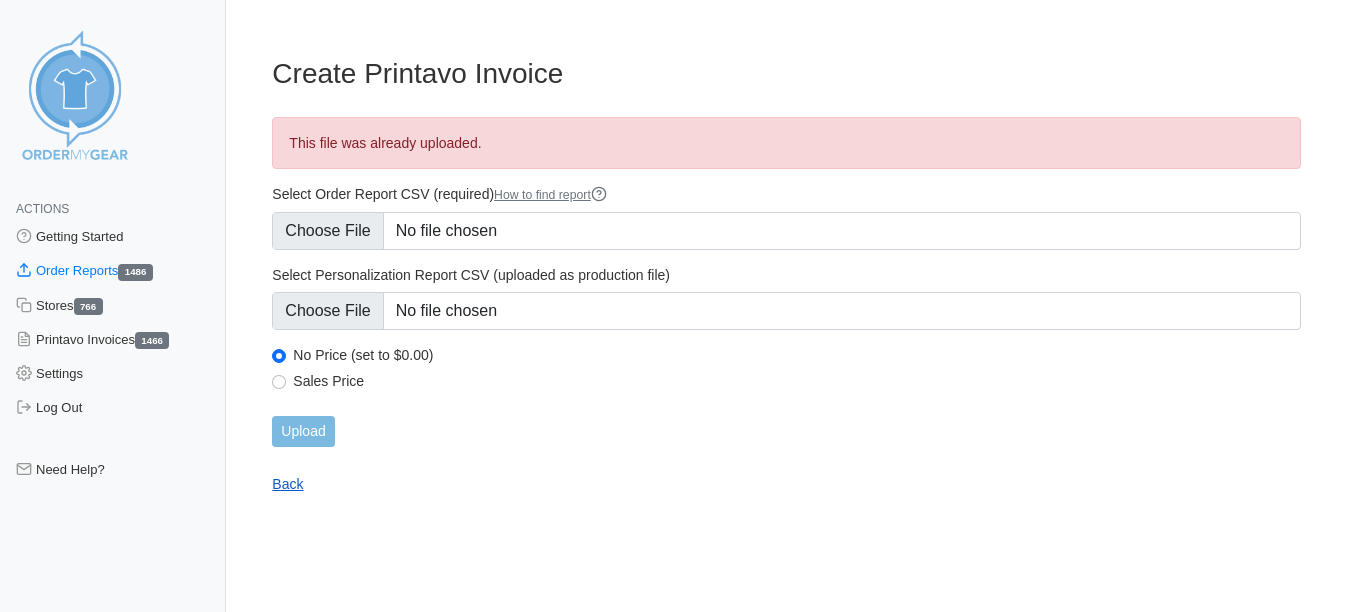 click on "Back" at bounding box center [287, 484] 